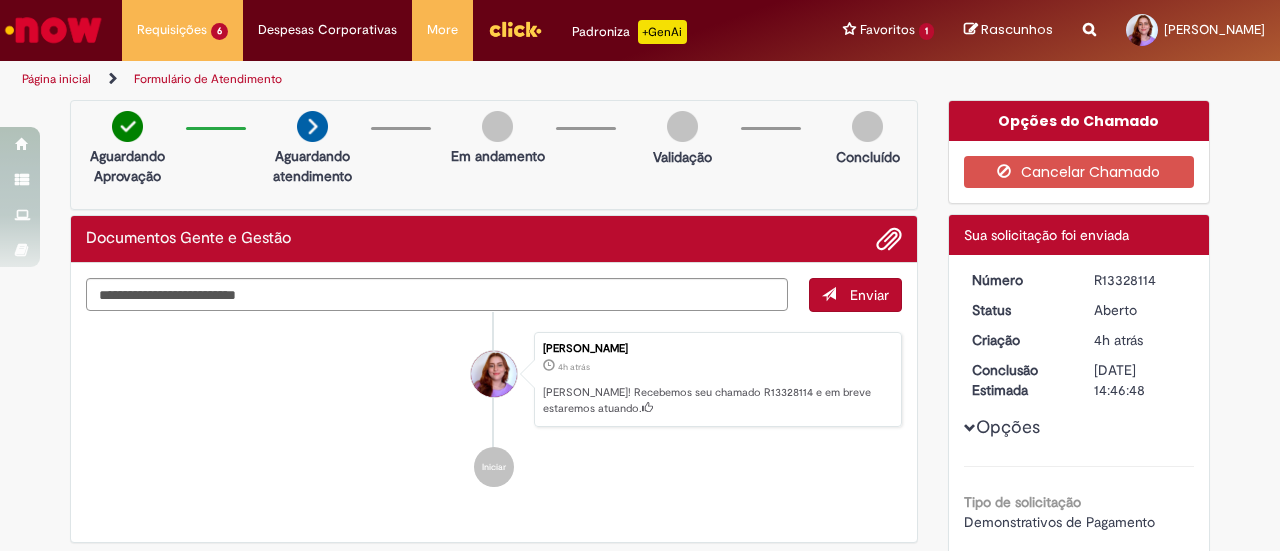 scroll, scrollTop: 0, scrollLeft: 0, axis: both 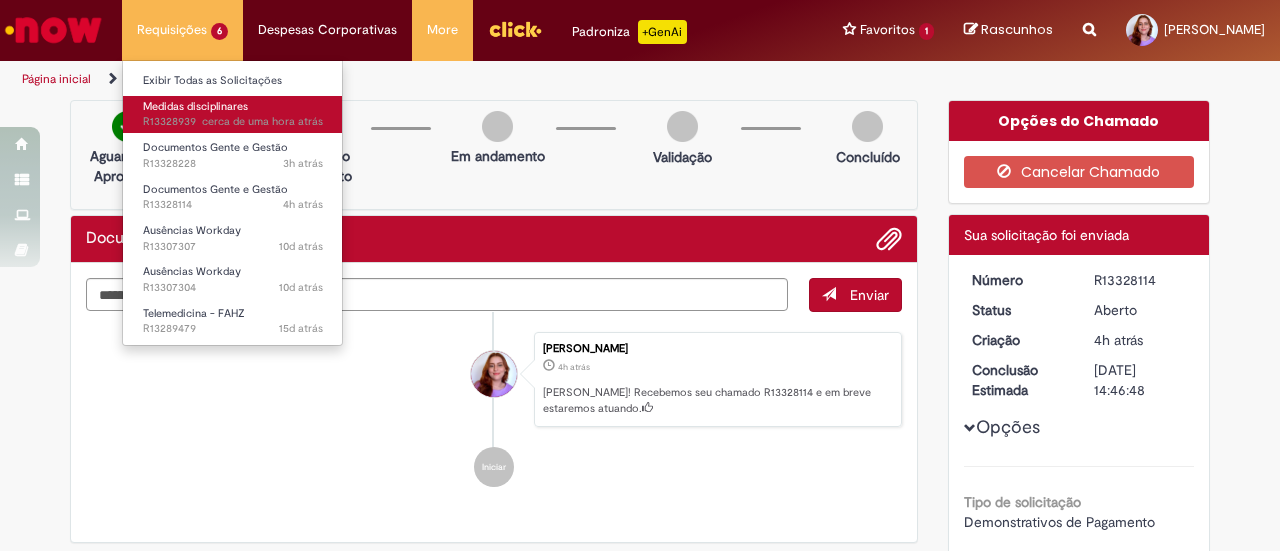 click on "cerca de uma hora atrás cerca de uma hora atrás  R13328939" at bounding box center [233, 122] 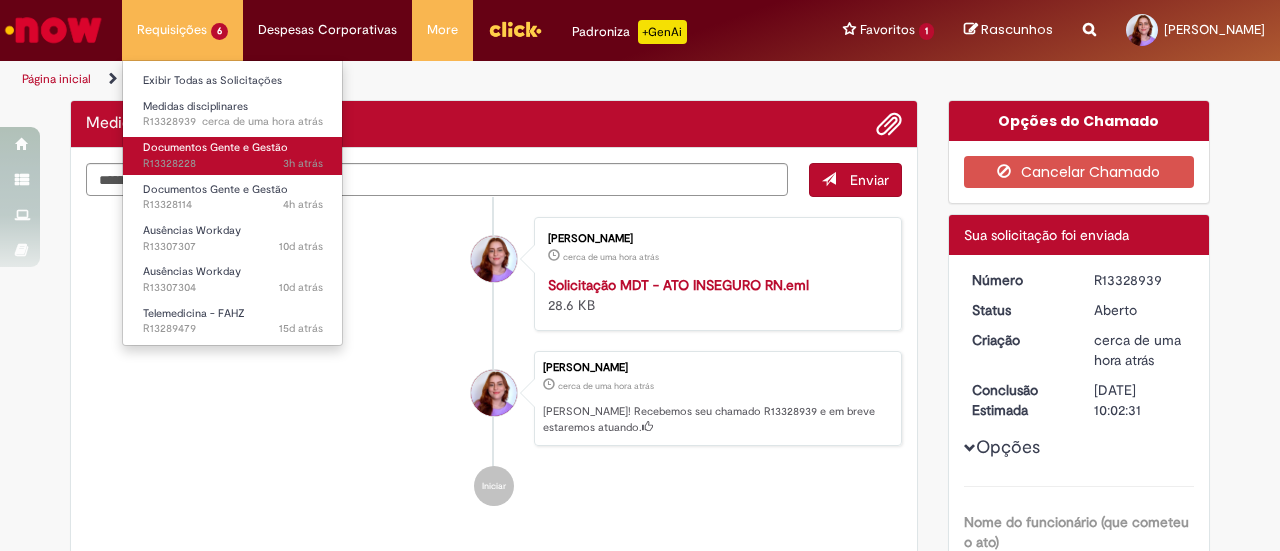 click on "3h atrás 3 horas atrás  R13328228" at bounding box center [233, 164] 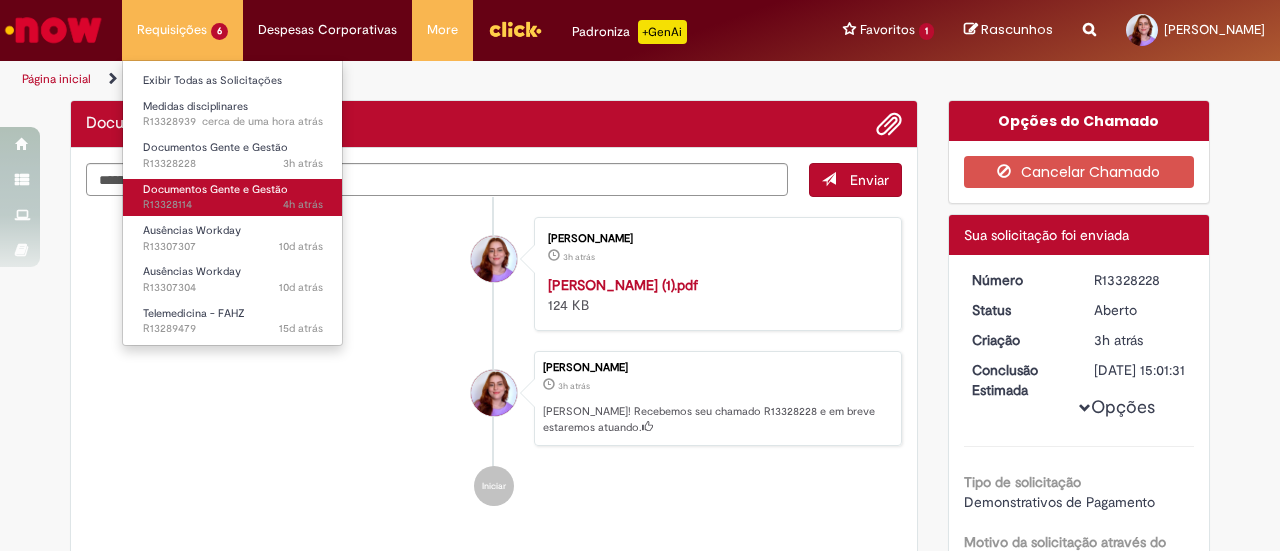 click on "Documentos Gente e Gestão" at bounding box center (215, 189) 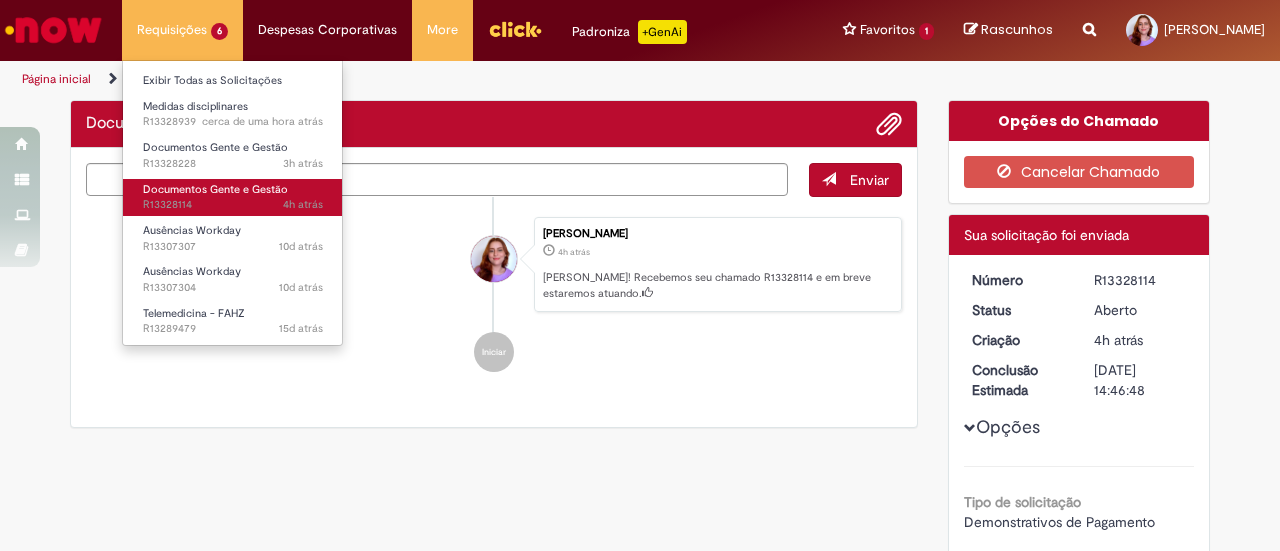 click on "Documentos Gente e Gestão" at bounding box center (215, 189) 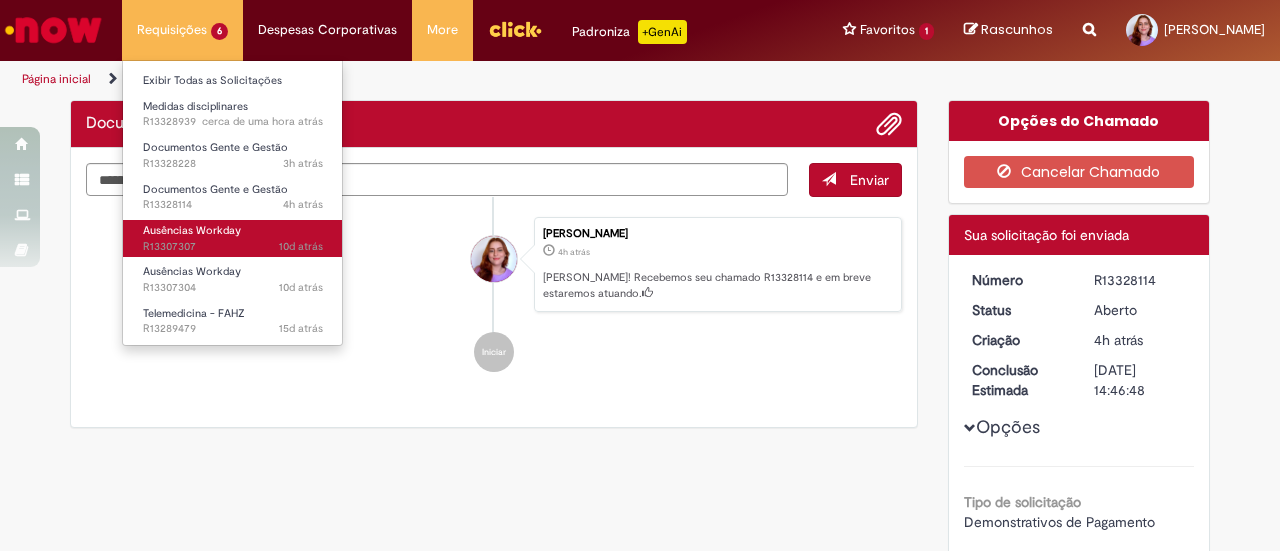 click on "Ausências Workday
10d atrás 10 dias atrás  R13307307" at bounding box center [233, 238] 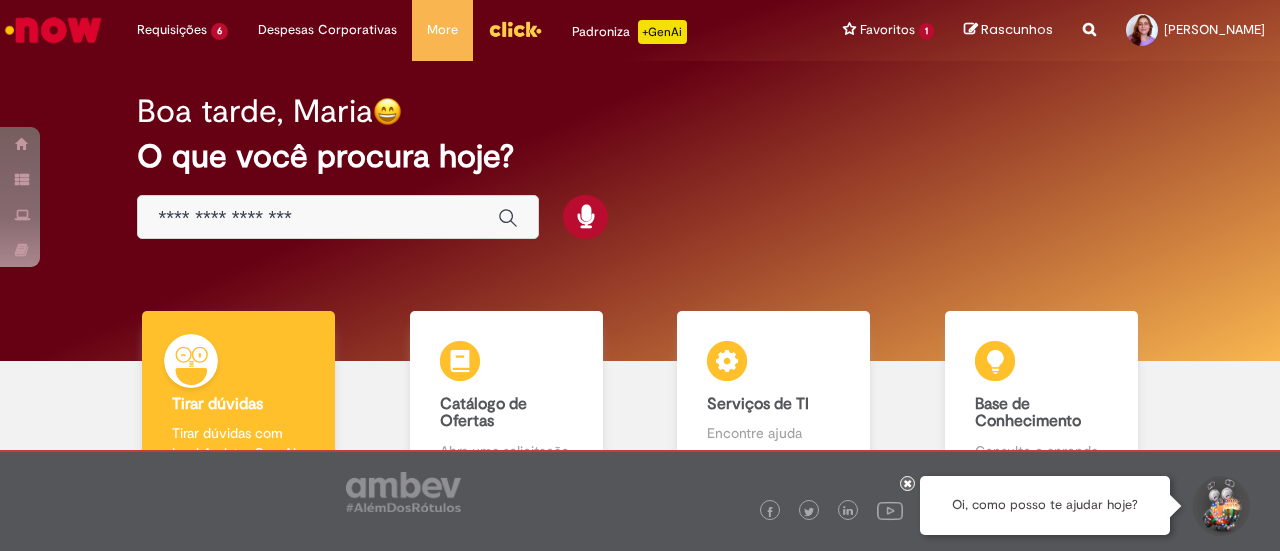 scroll, scrollTop: 0, scrollLeft: 0, axis: both 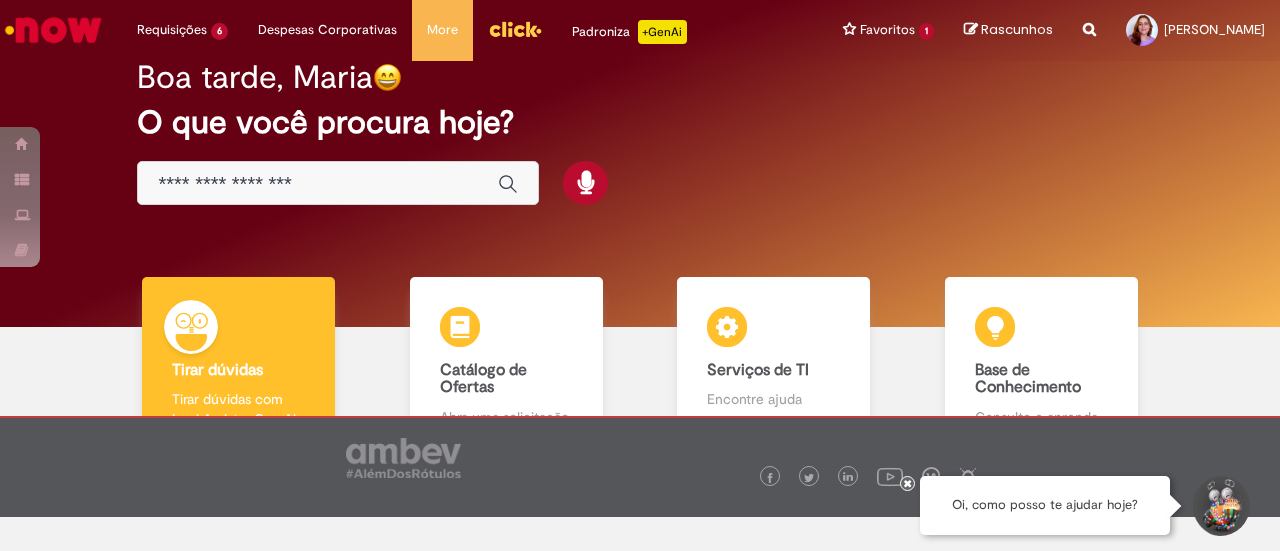 click at bounding box center (338, 183) 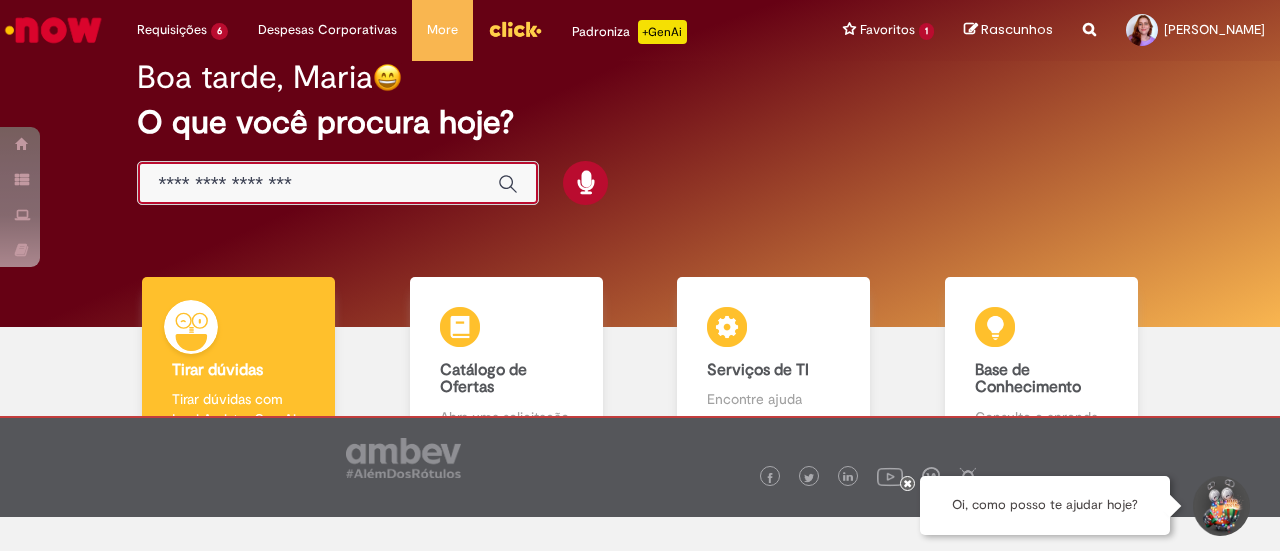 click at bounding box center (318, 184) 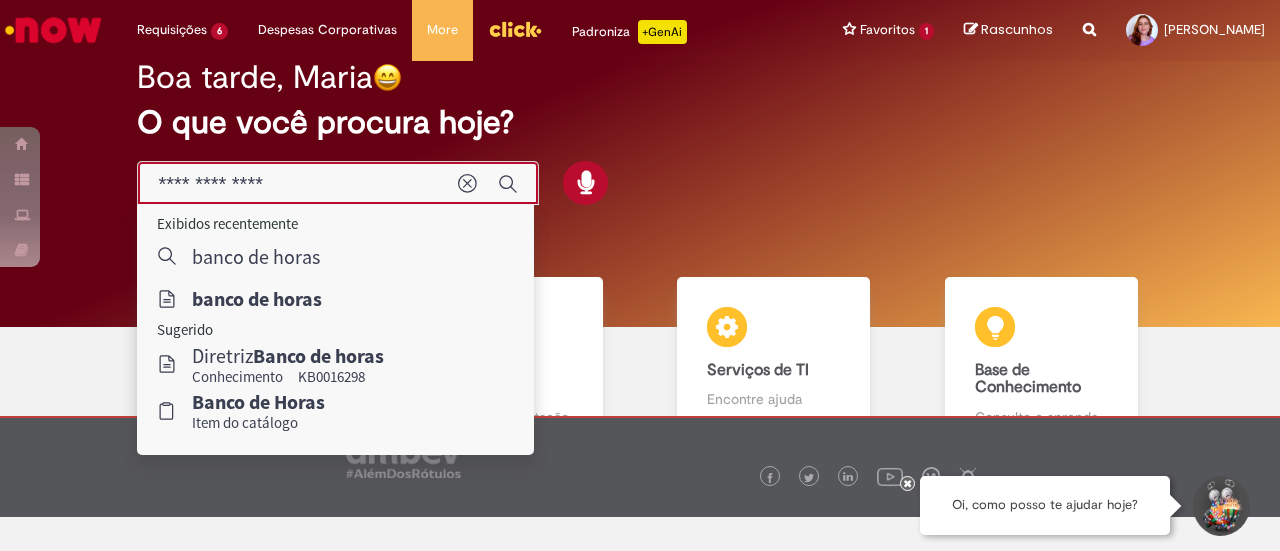 type on "**********" 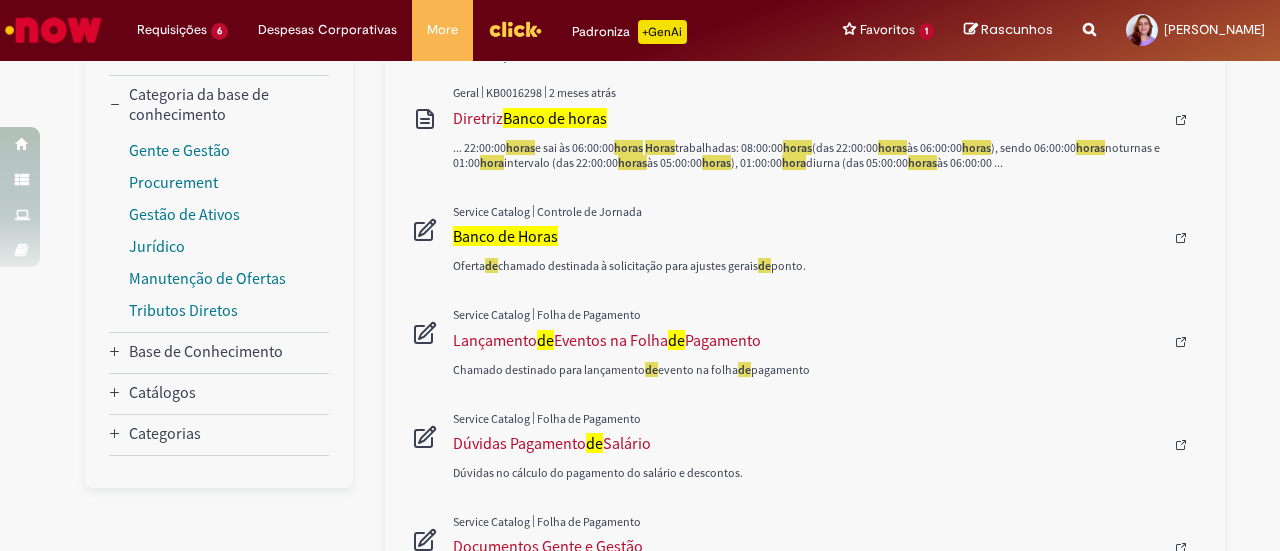 scroll, scrollTop: 300, scrollLeft: 0, axis: vertical 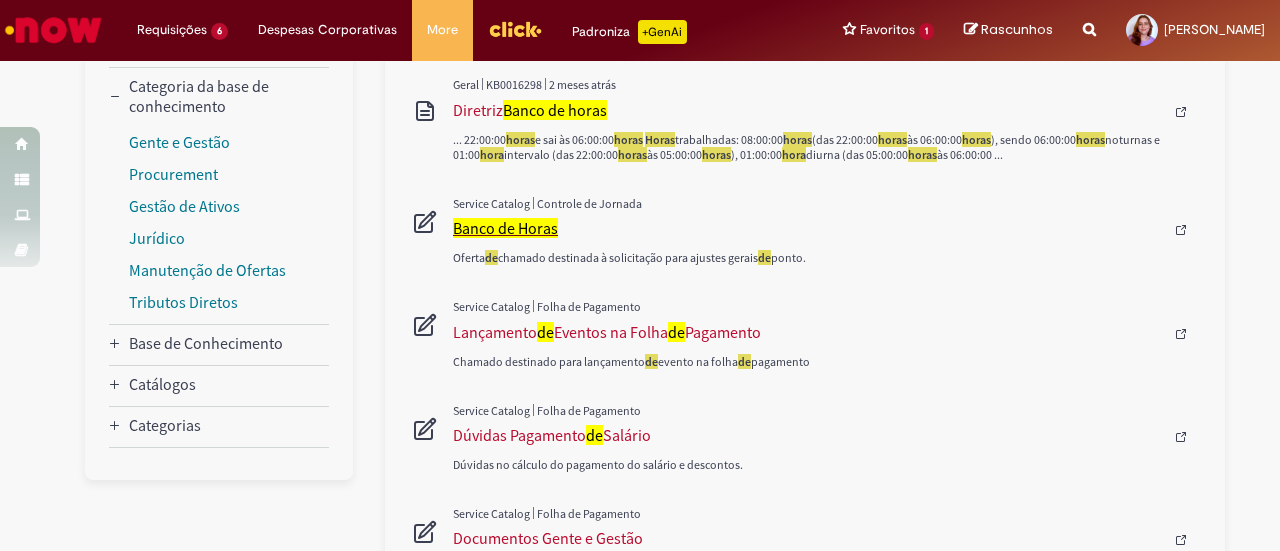 click on "Banco de Horas" at bounding box center [505, 228] 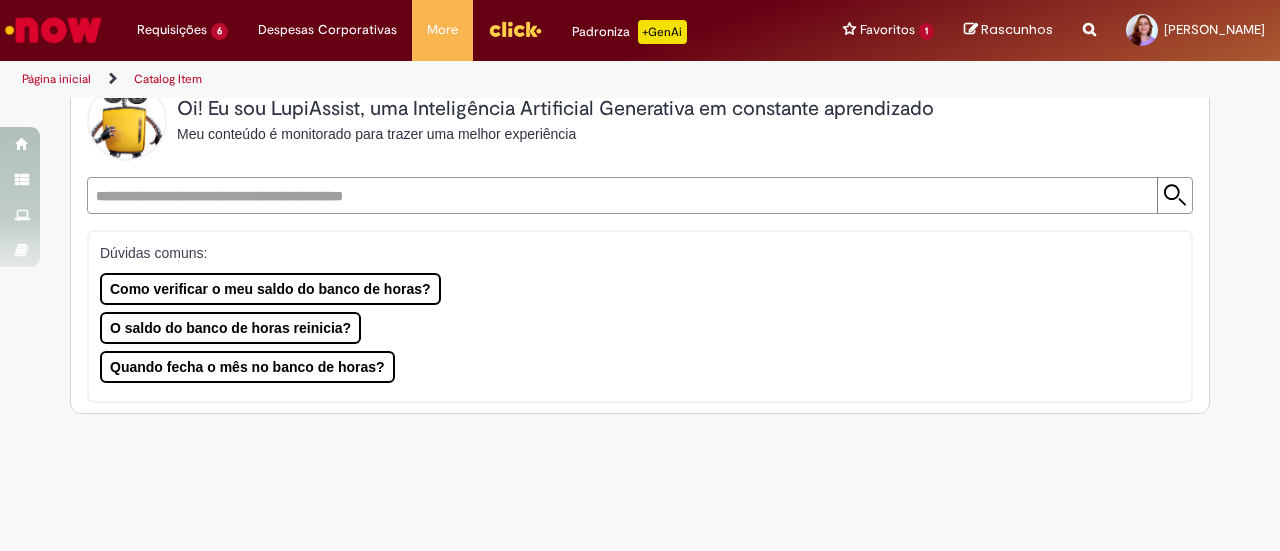scroll, scrollTop: 0, scrollLeft: 0, axis: both 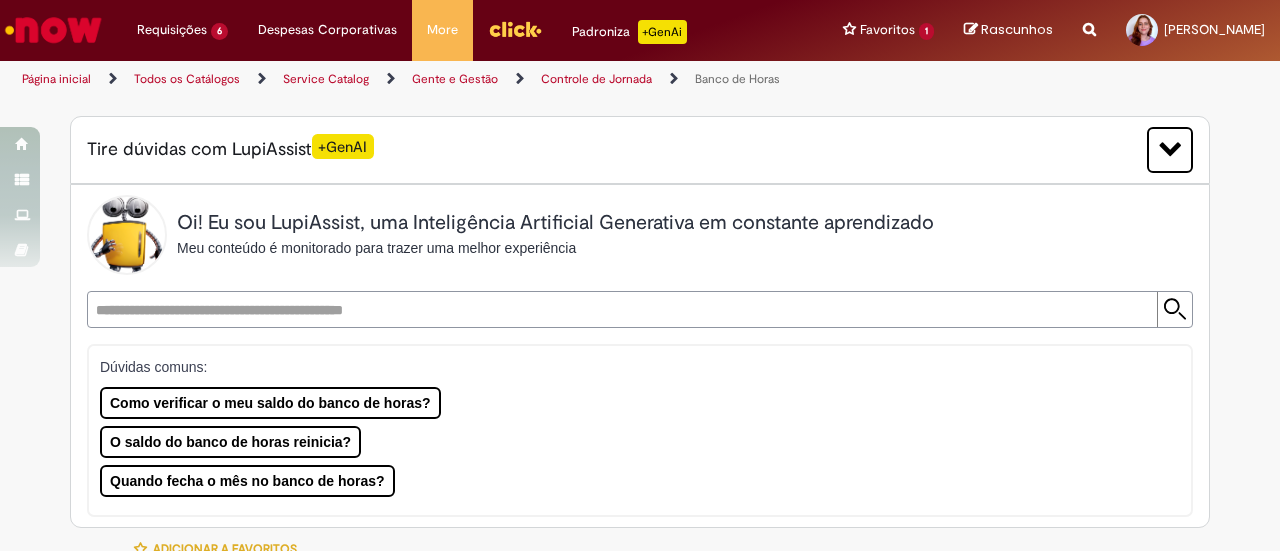 type on "********" 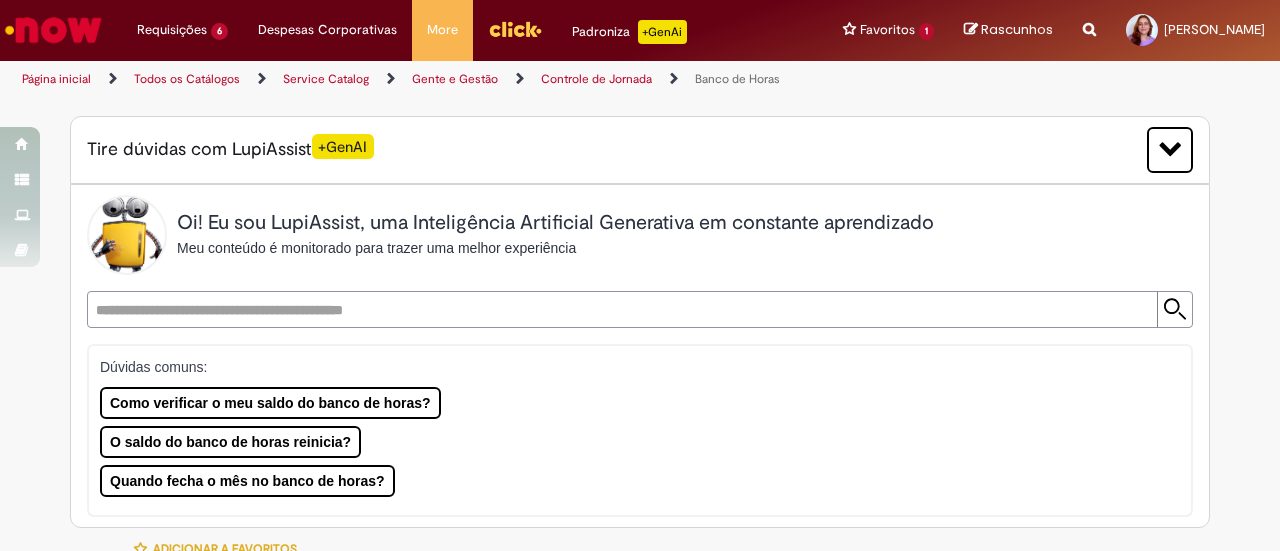 type on "**********" 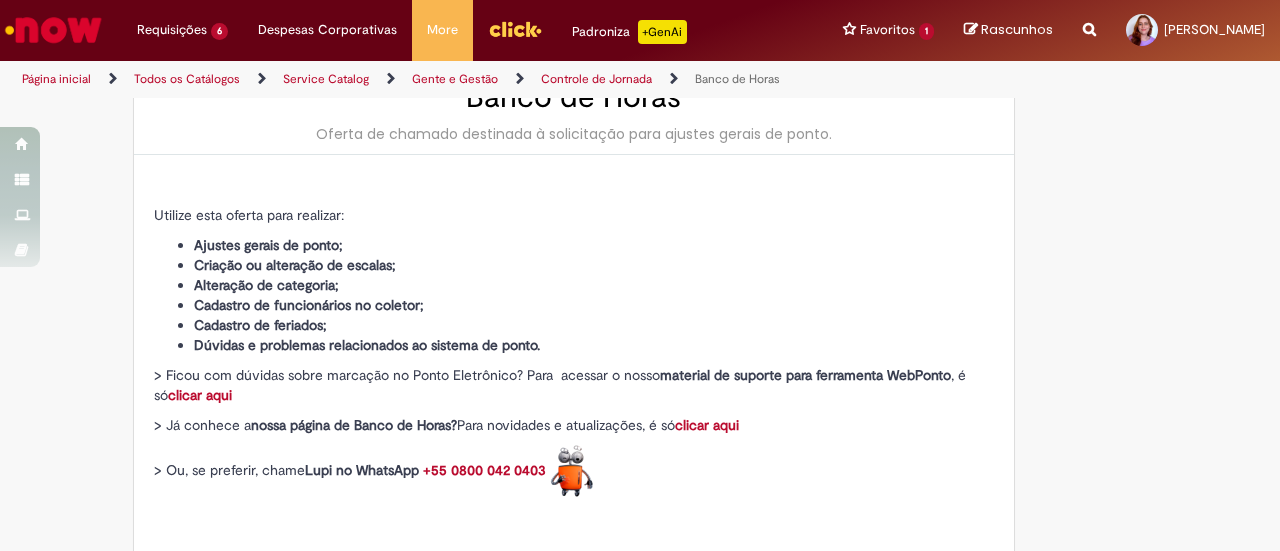 type on "**********" 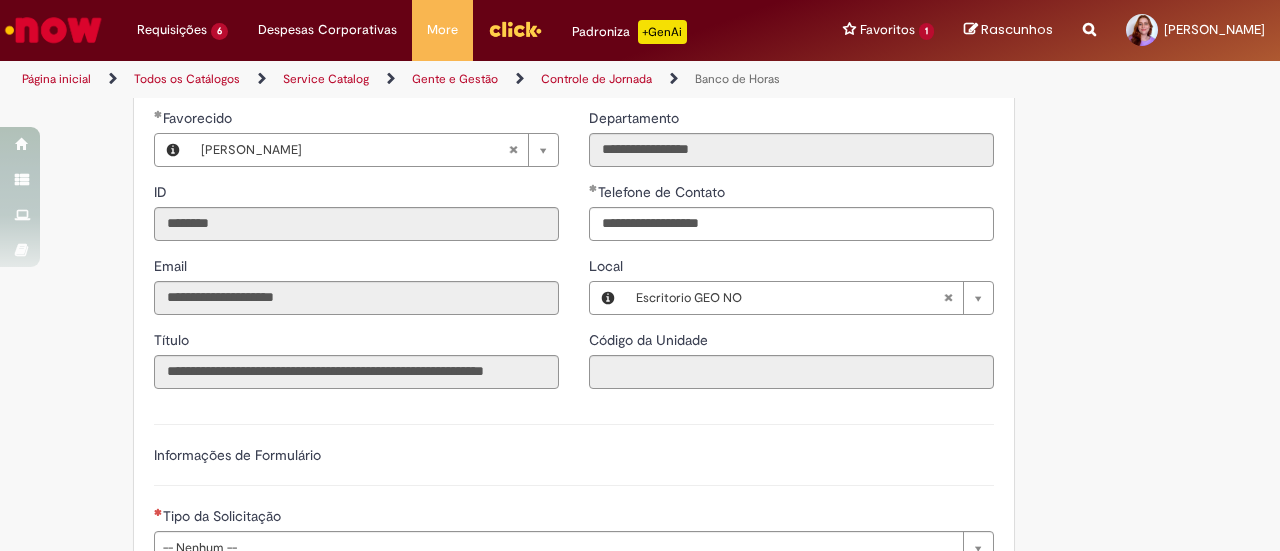 scroll, scrollTop: 1100, scrollLeft: 0, axis: vertical 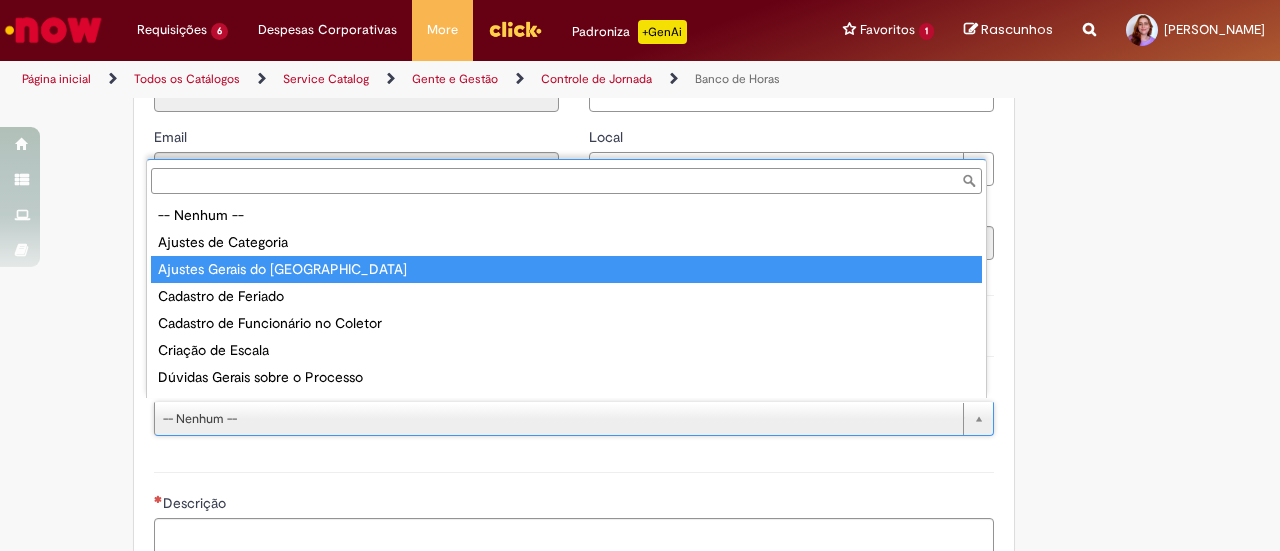 type on "**********" 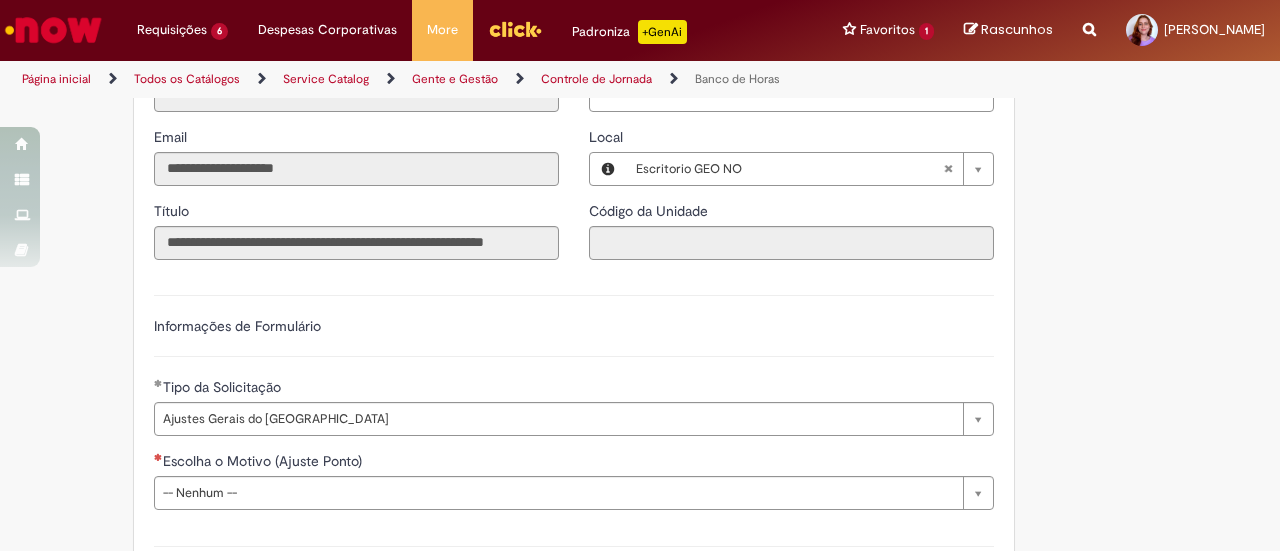 click on "**********" at bounding box center (574, 400) 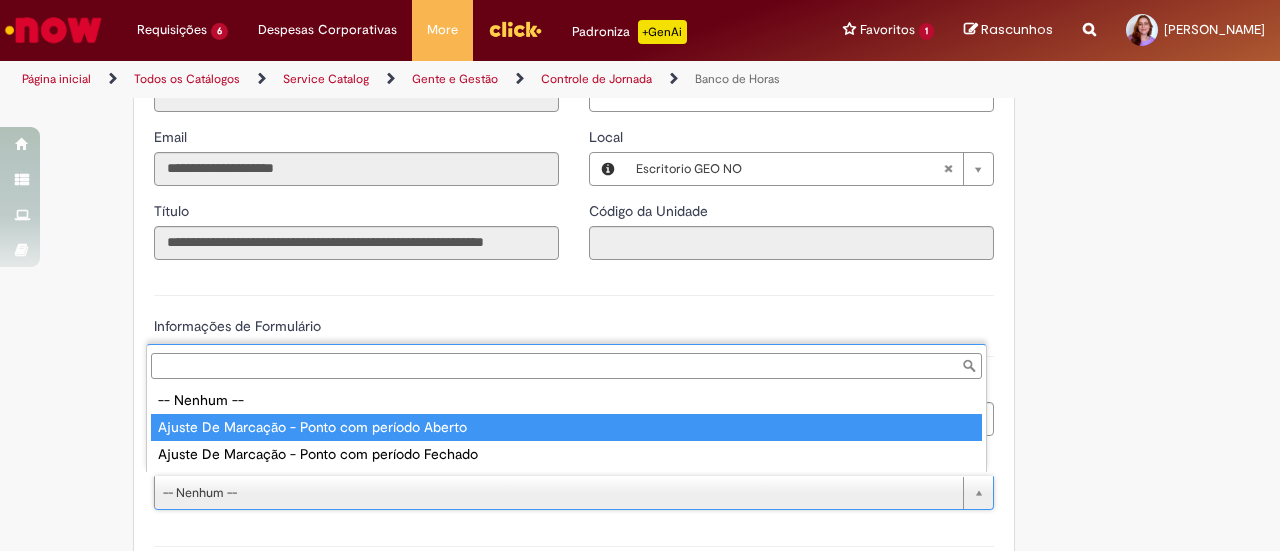 type on "**********" 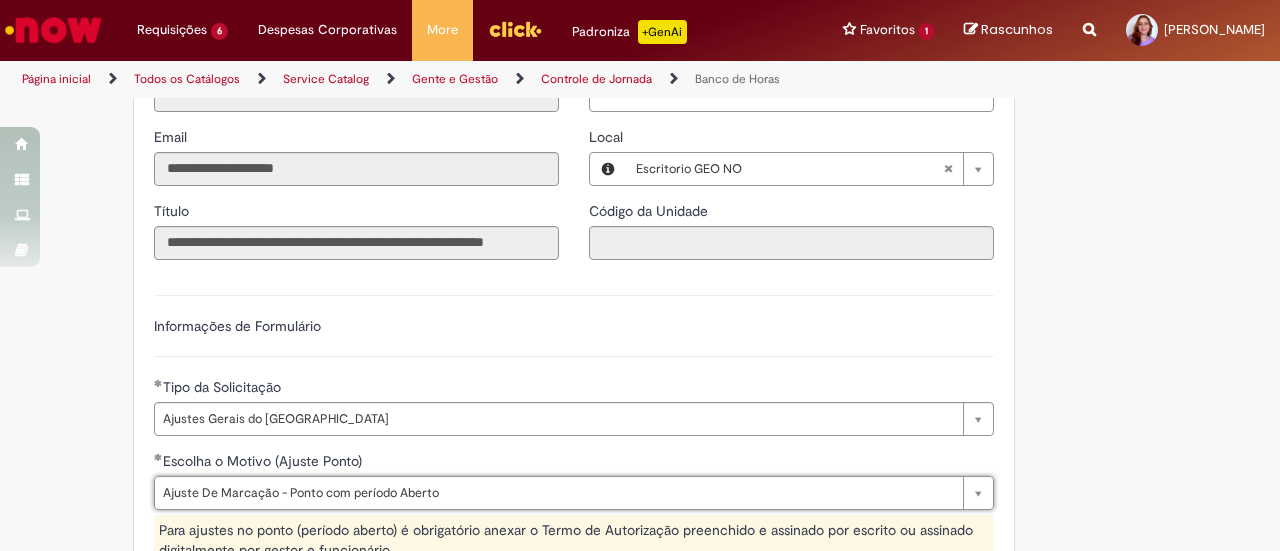 click on "Informações de Formulário" at bounding box center [574, 336] 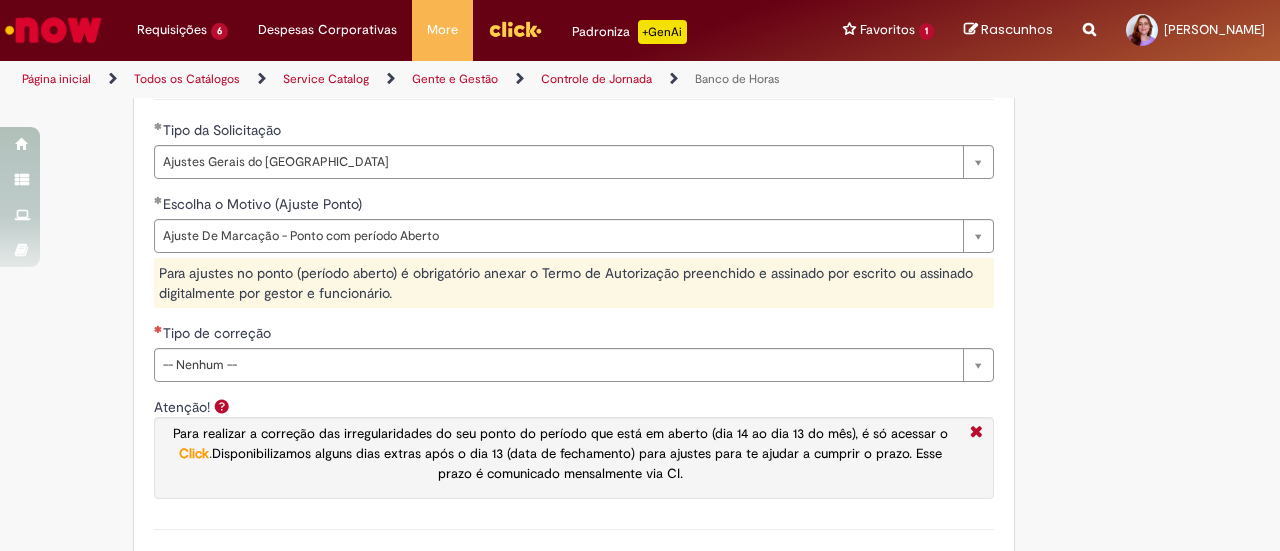 scroll, scrollTop: 1400, scrollLeft: 0, axis: vertical 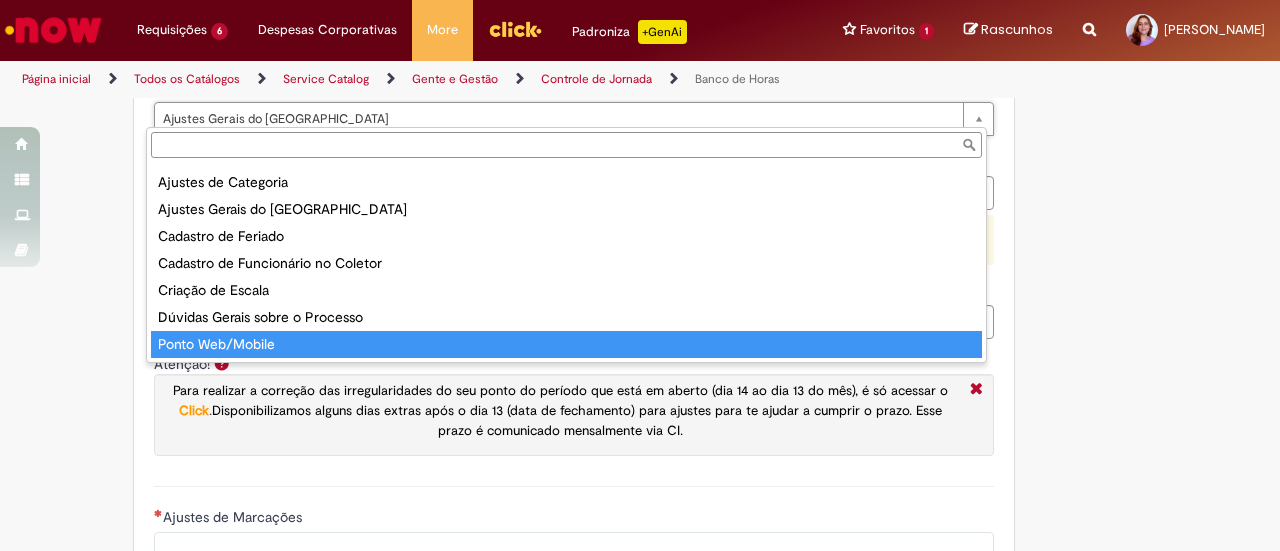 type on "**********" 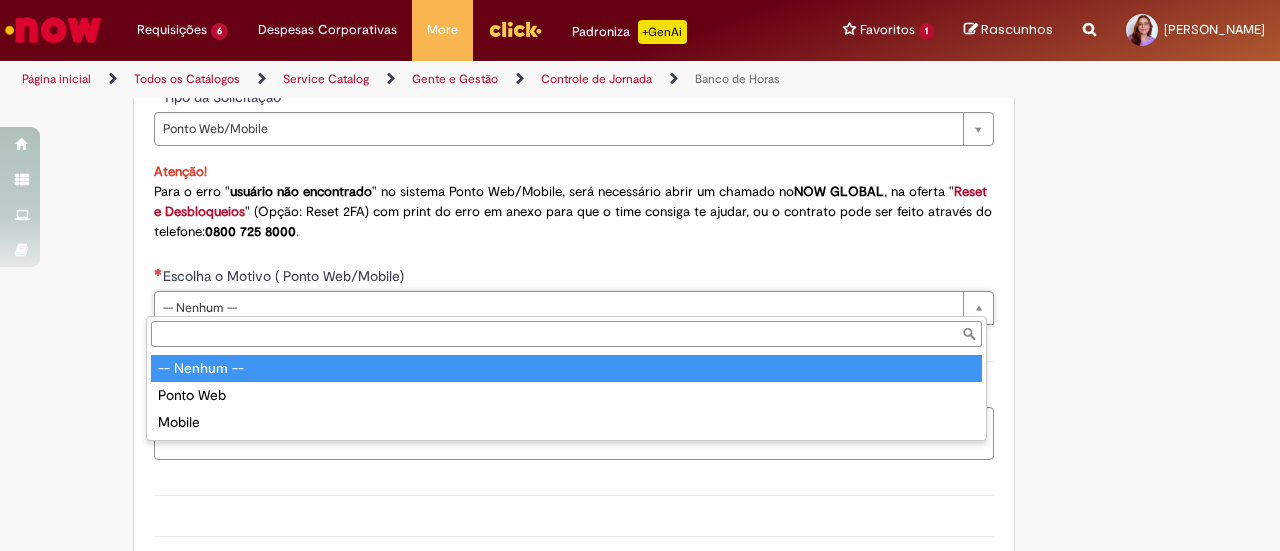 scroll, scrollTop: 0, scrollLeft: 0, axis: both 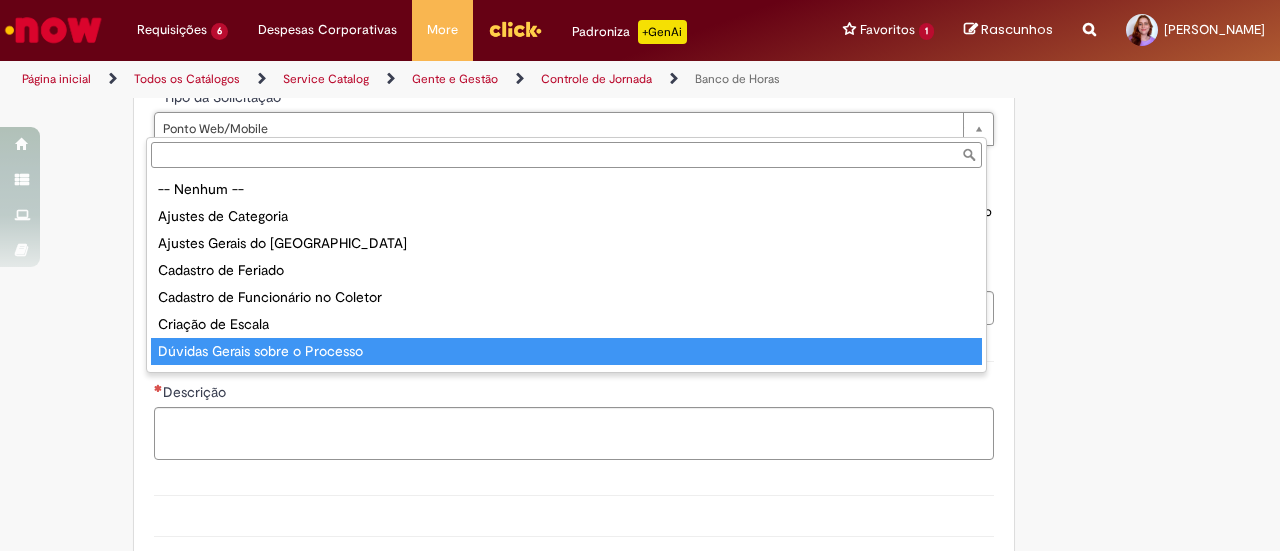 type on "**********" 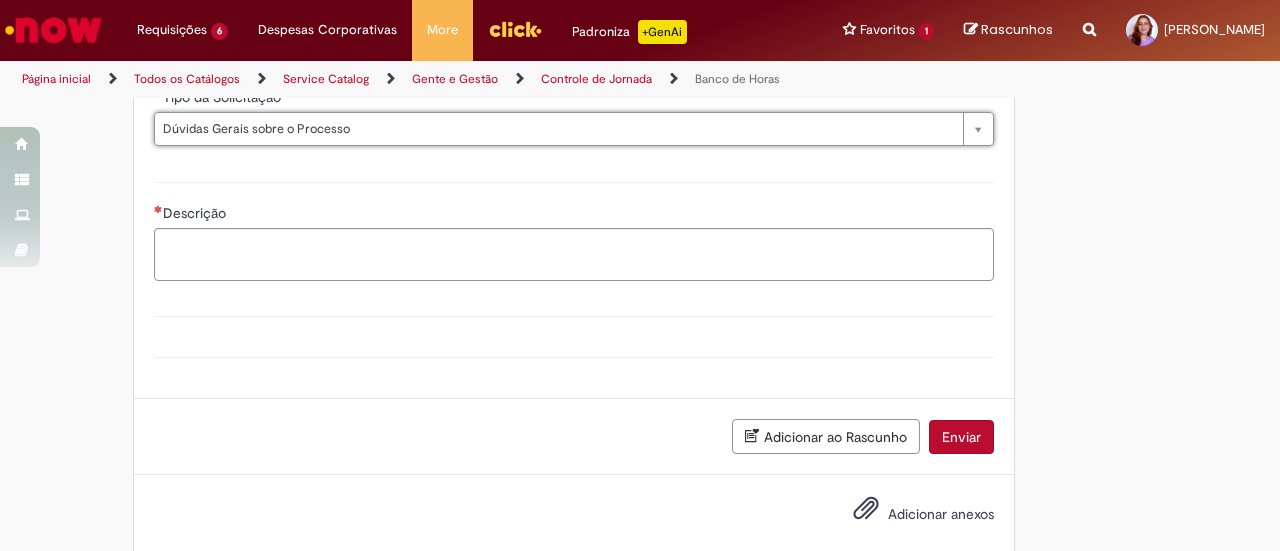 scroll, scrollTop: 0, scrollLeft: 115, axis: horizontal 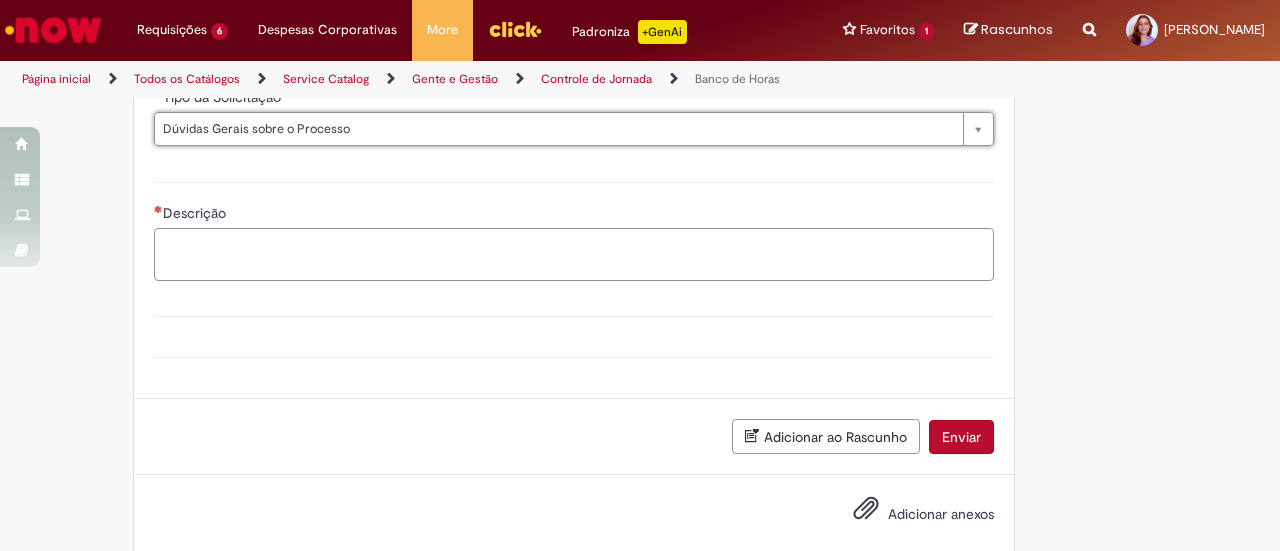 click on "Descrição" at bounding box center [574, 254] 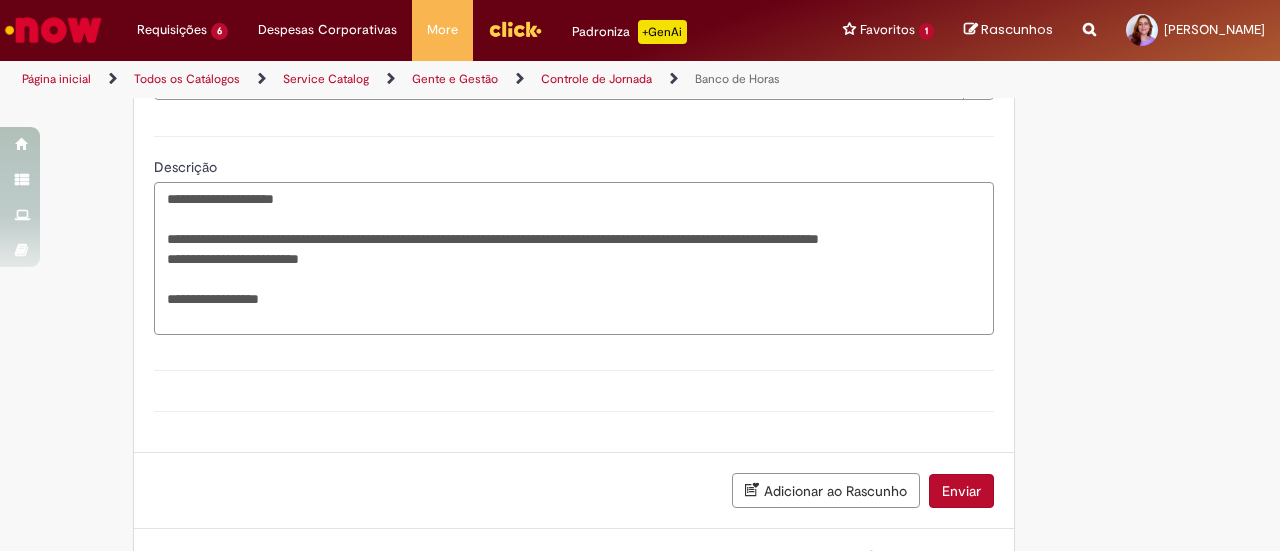 scroll, scrollTop: 1490, scrollLeft: 0, axis: vertical 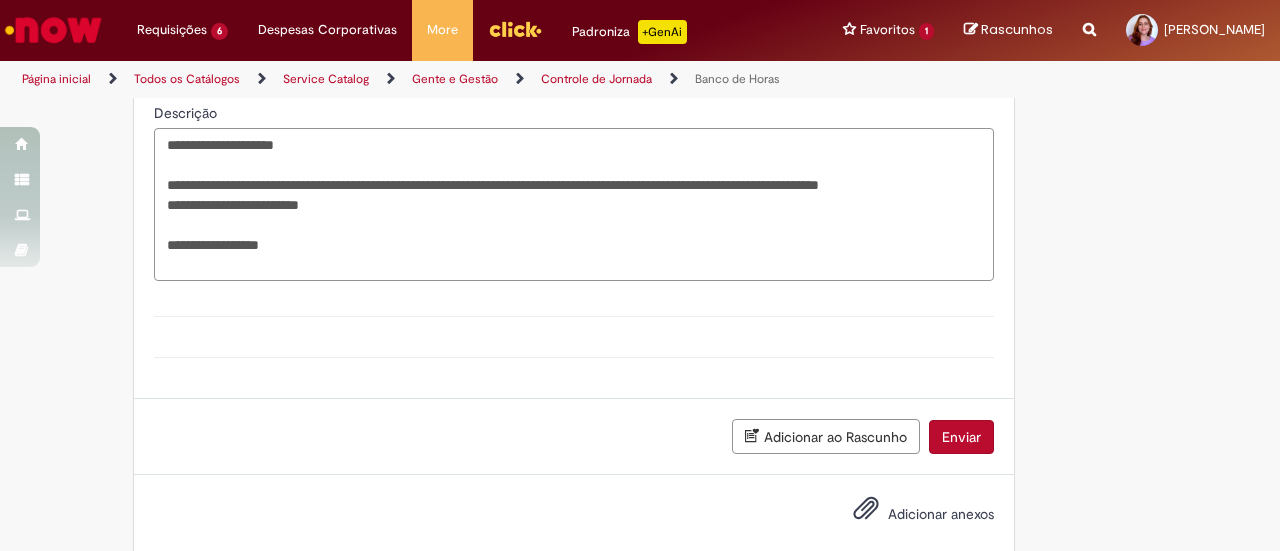 type on "**********" 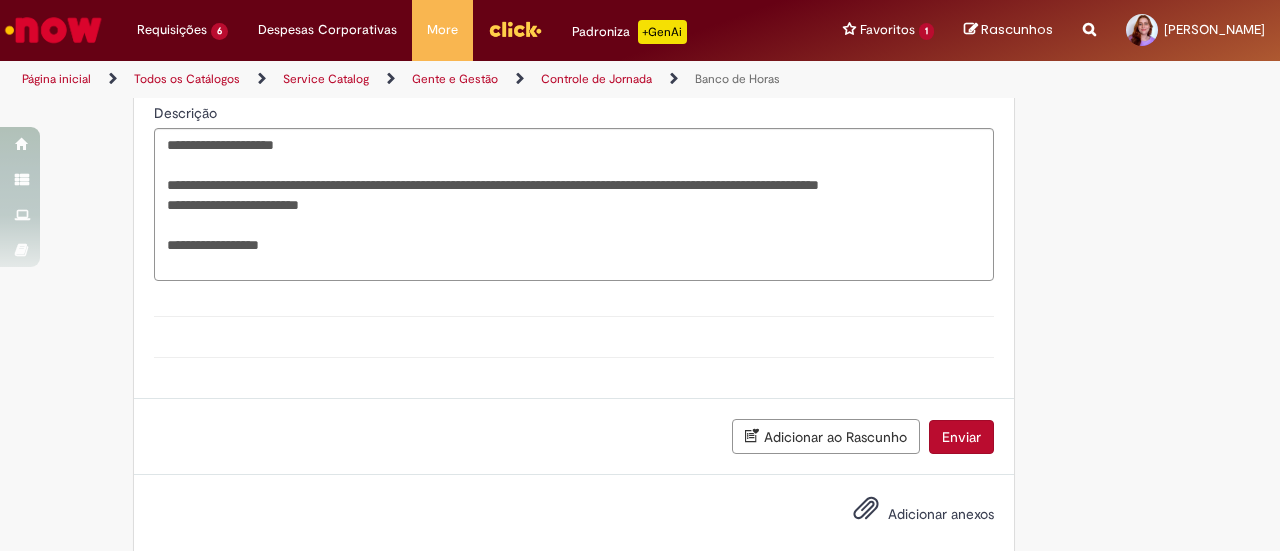 click on "Adicionar anexos" at bounding box center [941, 514] 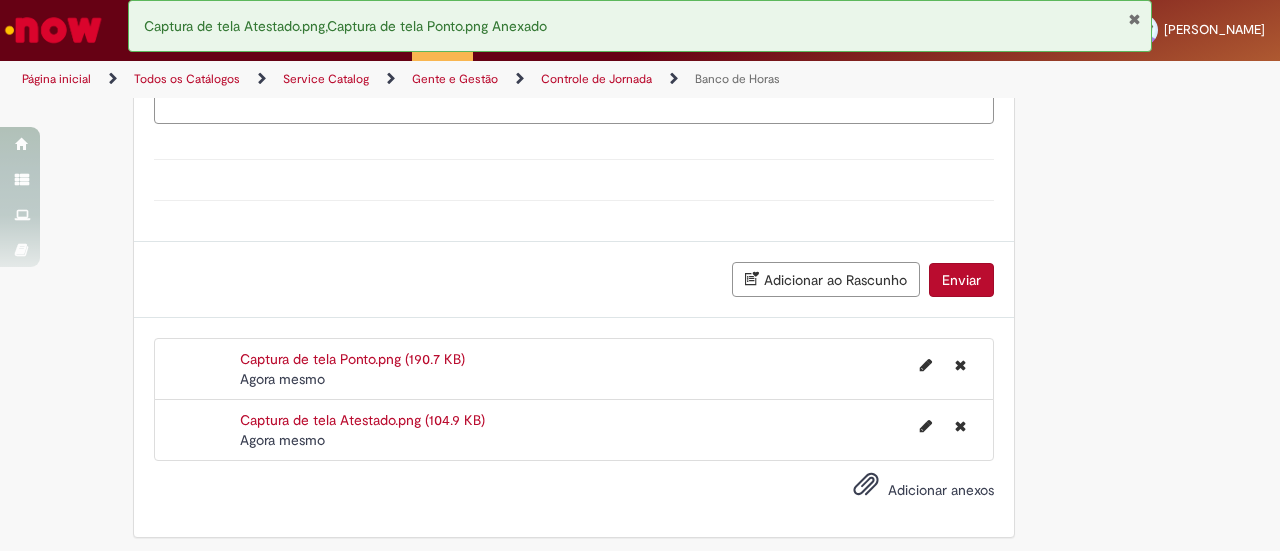 click on "Enviar" at bounding box center (961, 280) 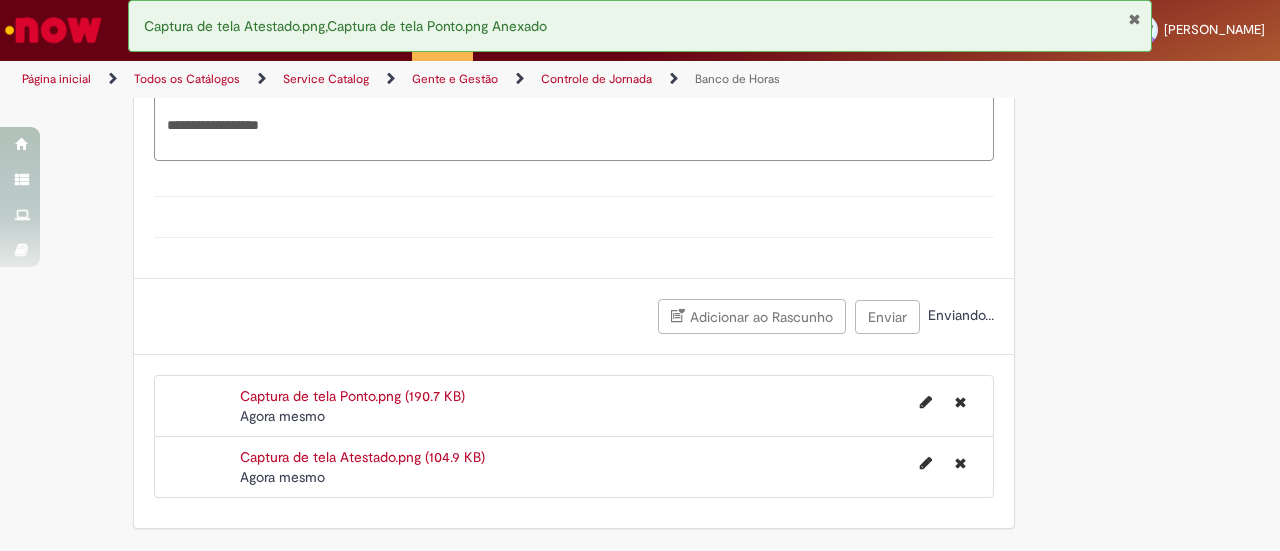 scroll, scrollTop: 1602, scrollLeft: 0, axis: vertical 